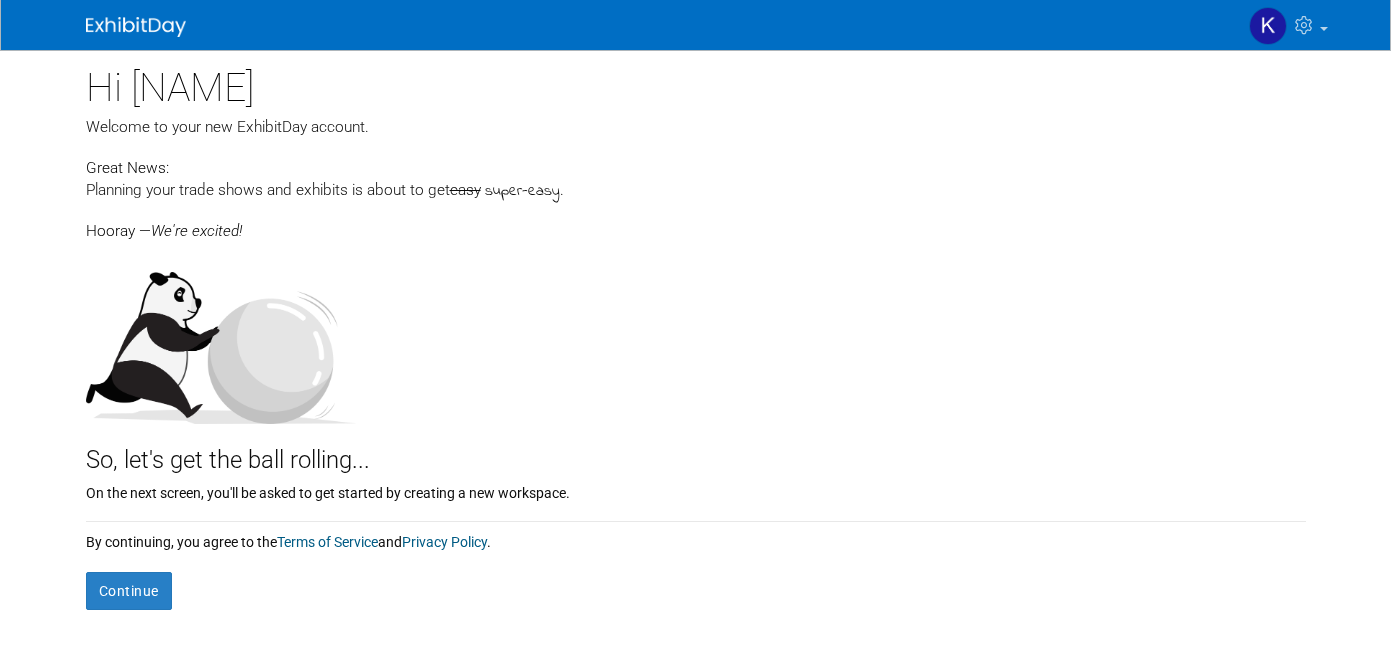 scroll, scrollTop: 0, scrollLeft: 0, axis: both 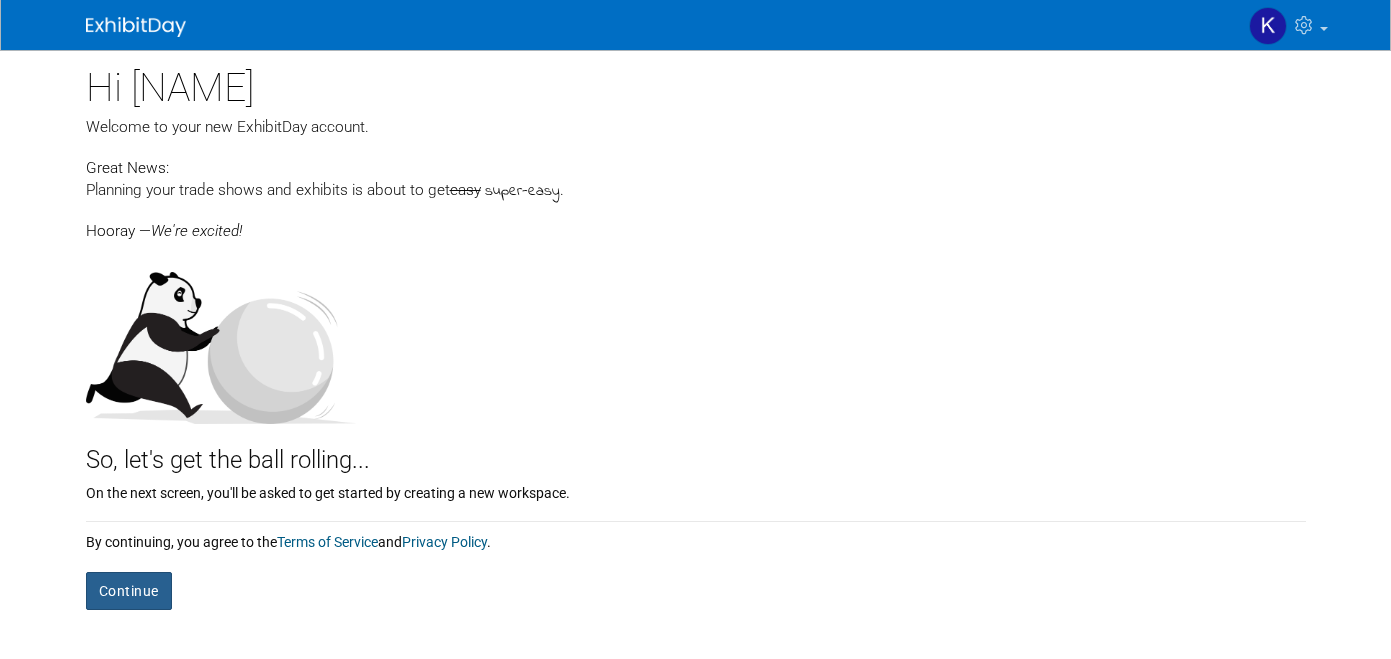 click on "Continue" at bounding box center [129, 591] 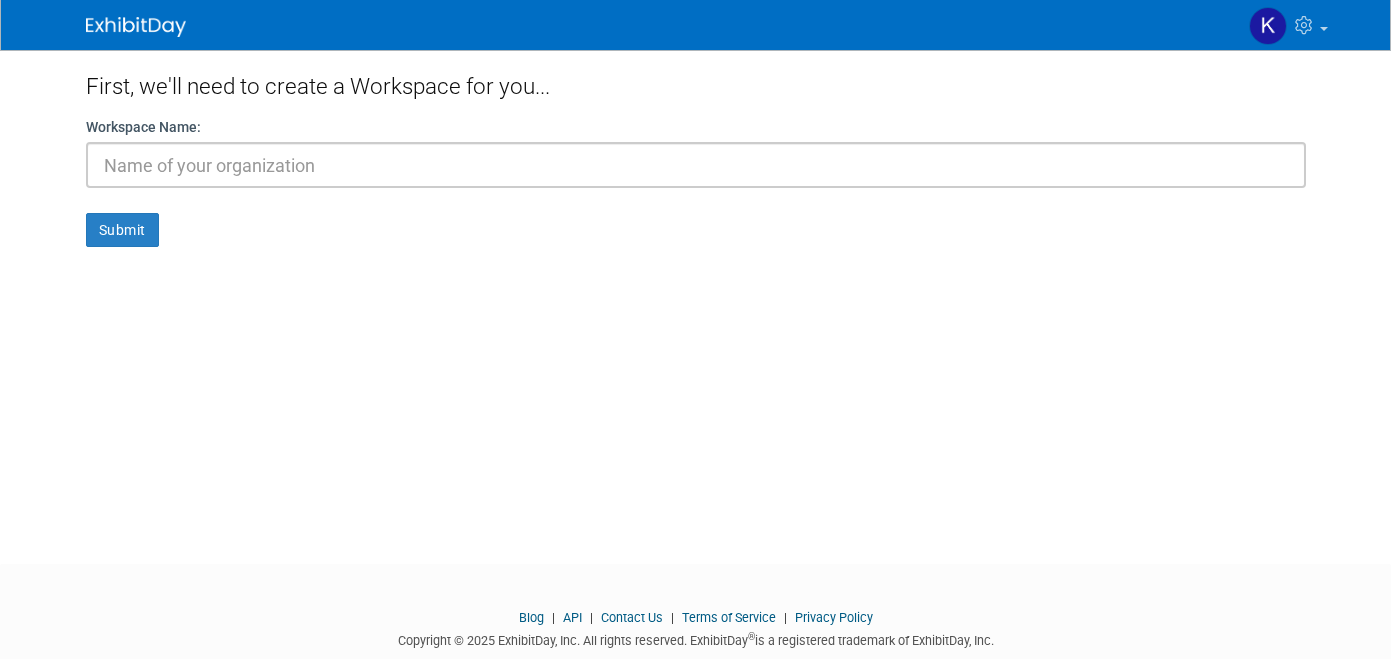 scroll, scrollTop: 0, scrollLeft: 0, axis: both 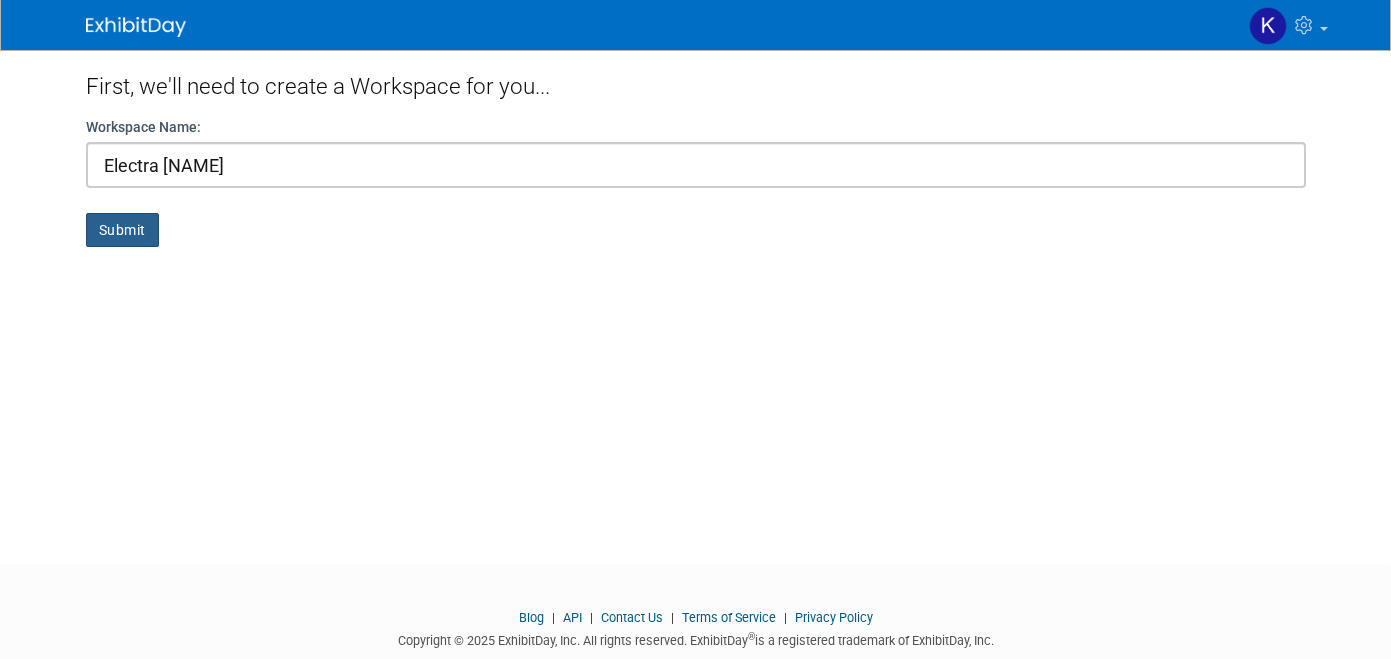 type on "Electra AFA" 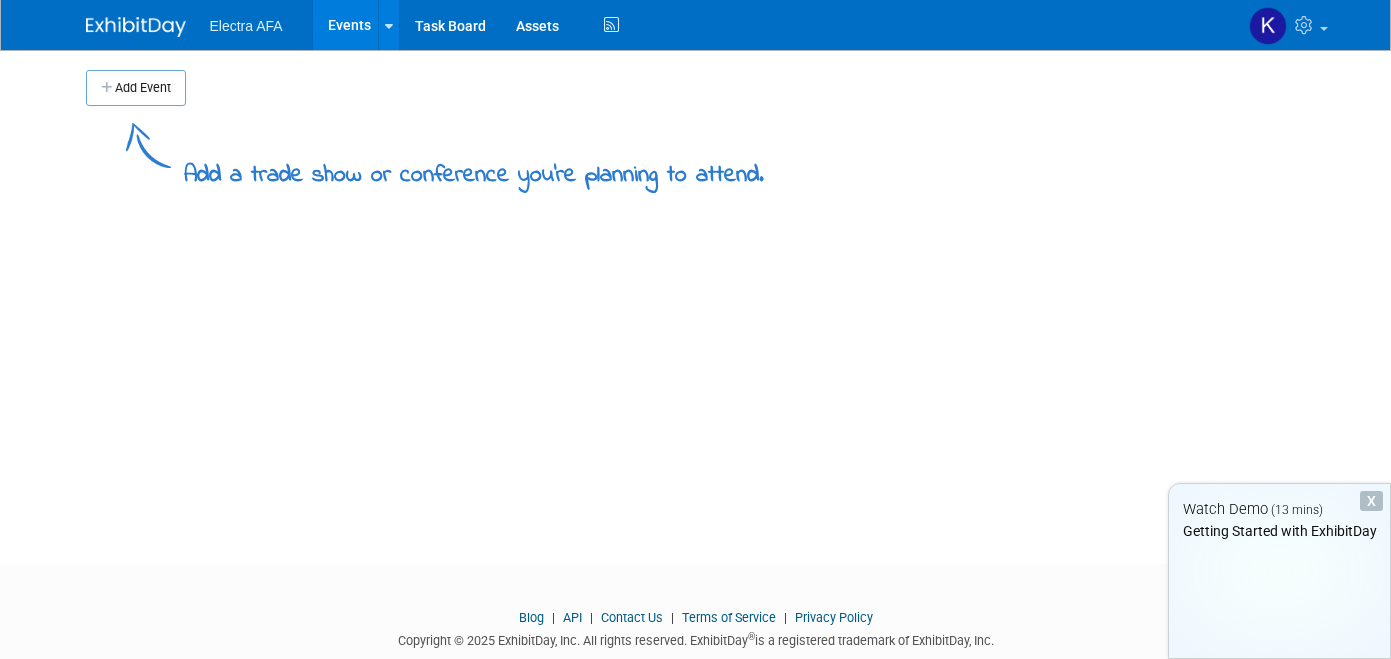 scroll, scrollTop: 0, scrollLeft: 0, axis: both 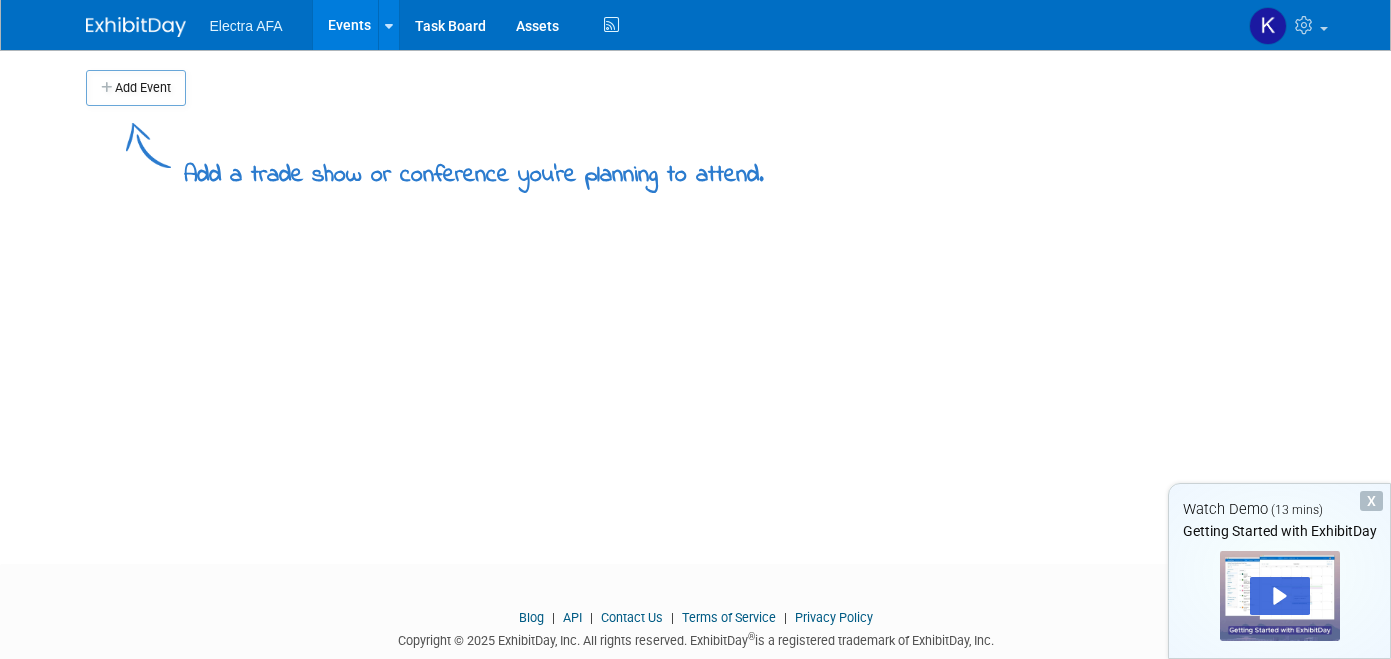 click on "X" at bounding box center [1371, 501] 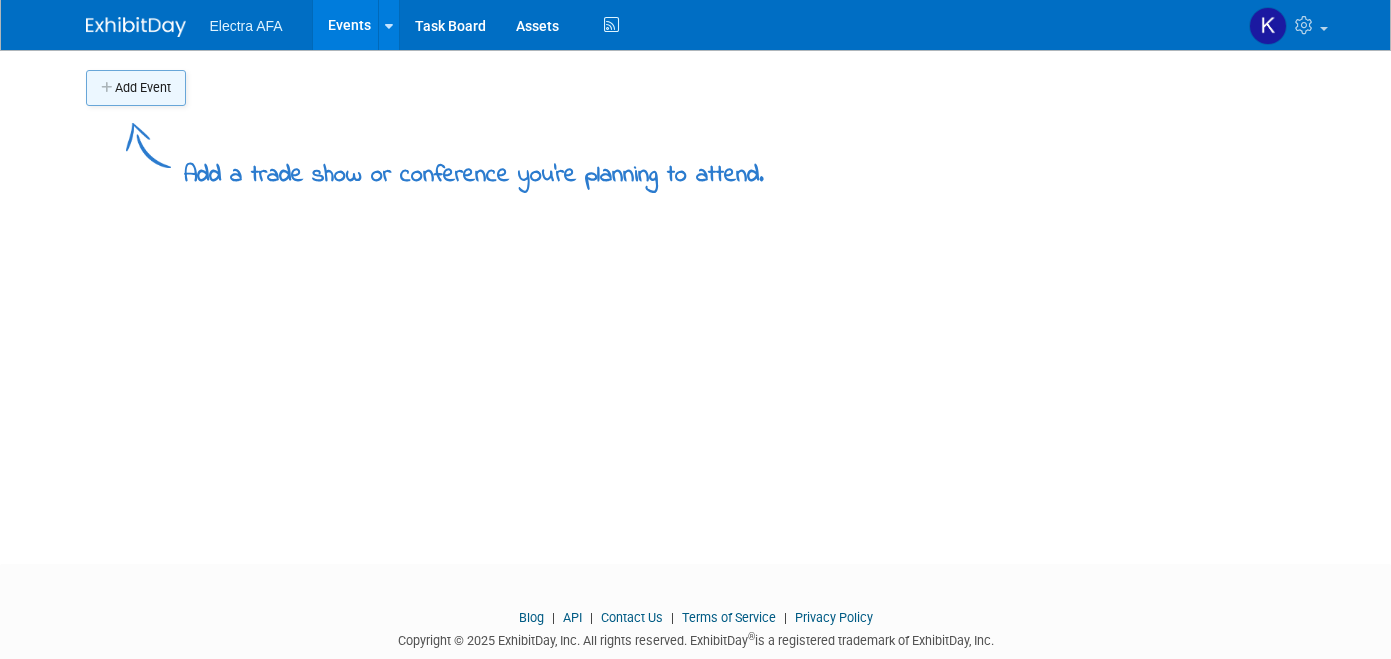 click on "Add Event" at bounding box center (136, 88) 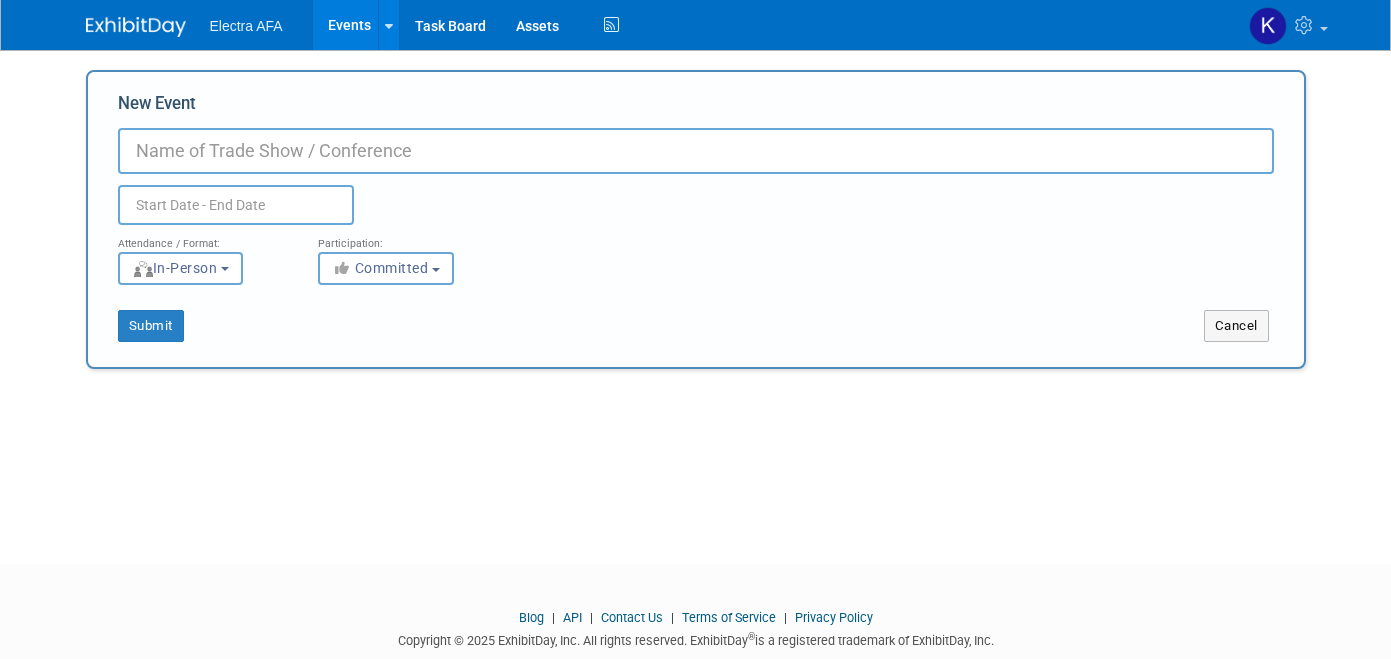 click on "New Event" at bounding box center [696, 151] 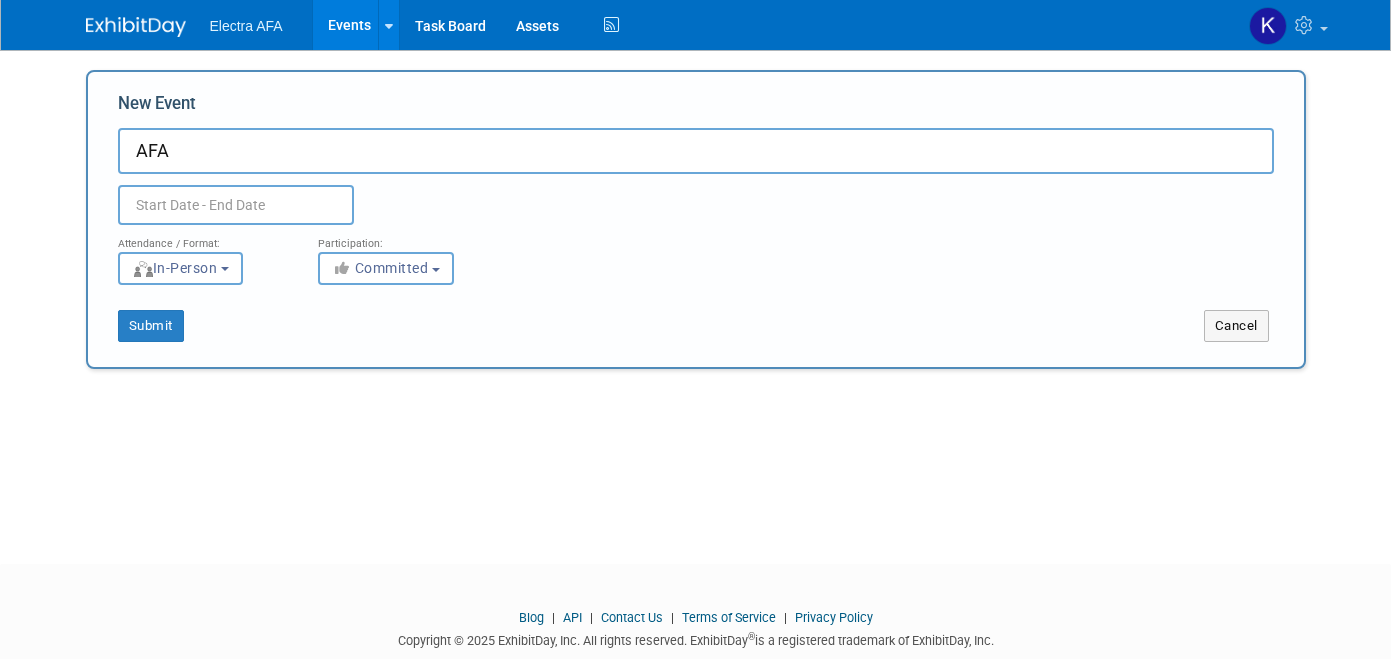 type on "AFA" 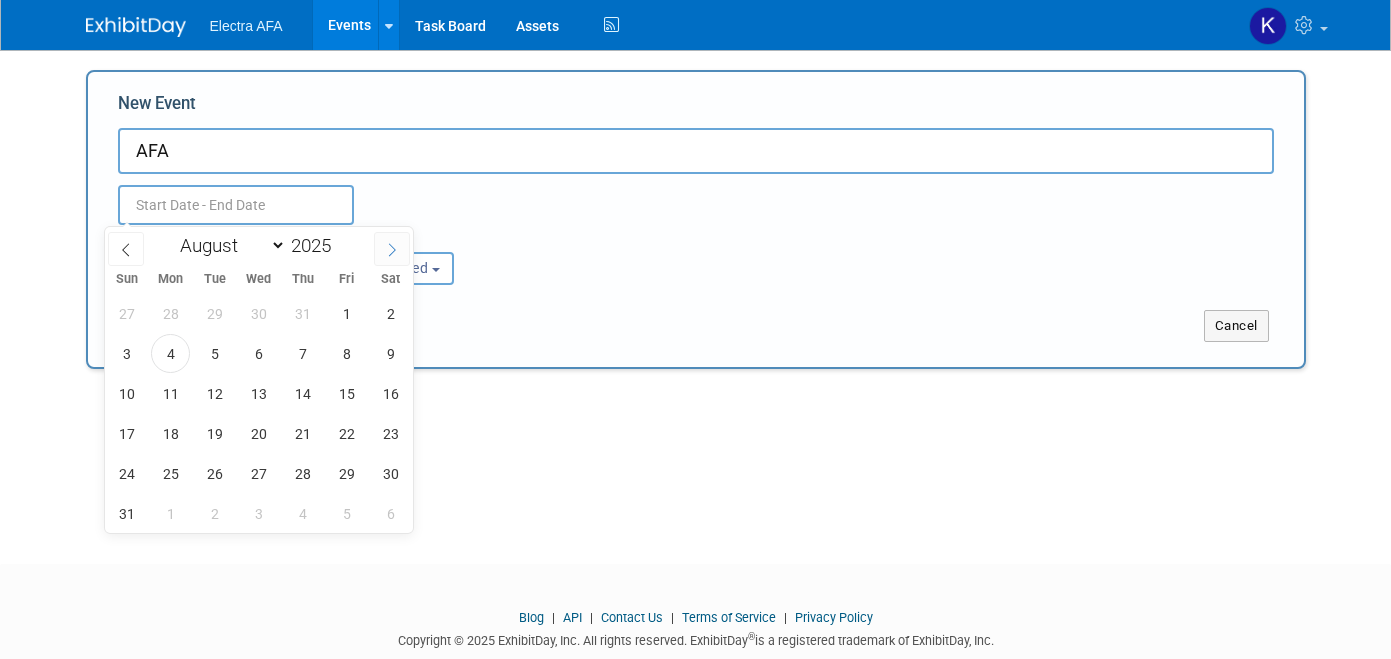 click at bounding box center (392, 249) 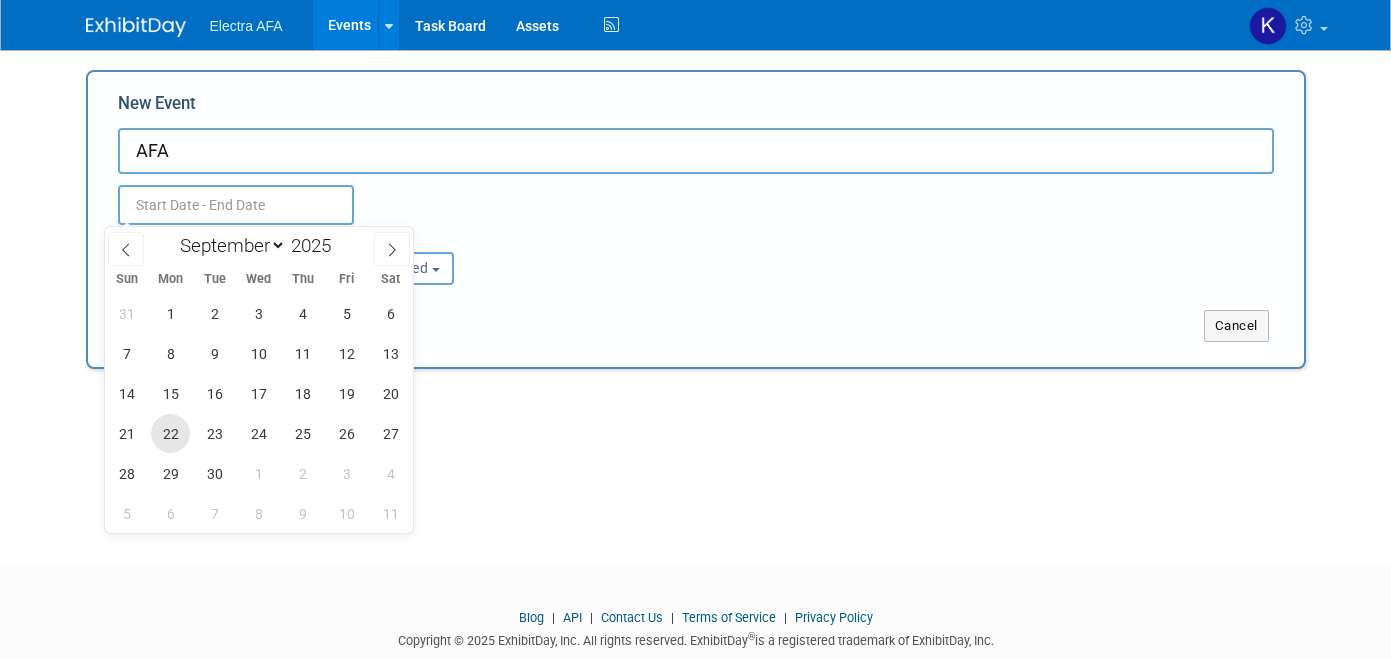 click on "22" at bounding box center [170, 433] 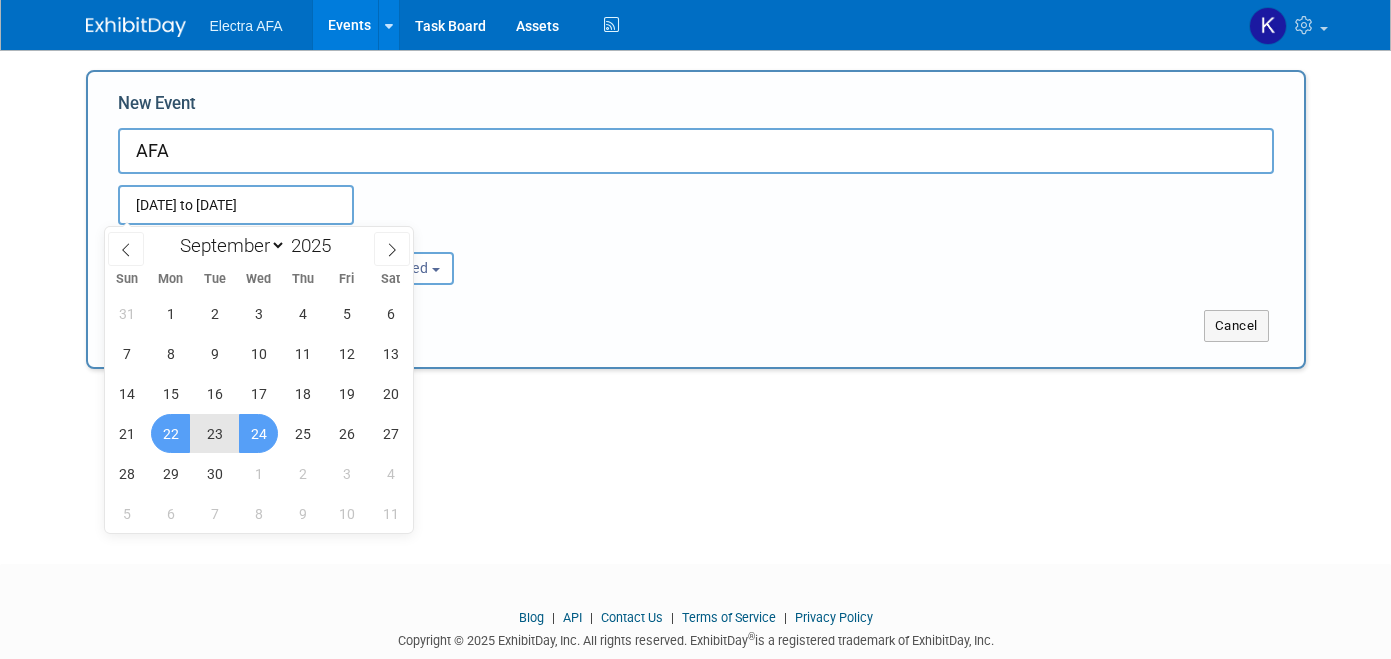click on "24" at bounding box center (258, 433) 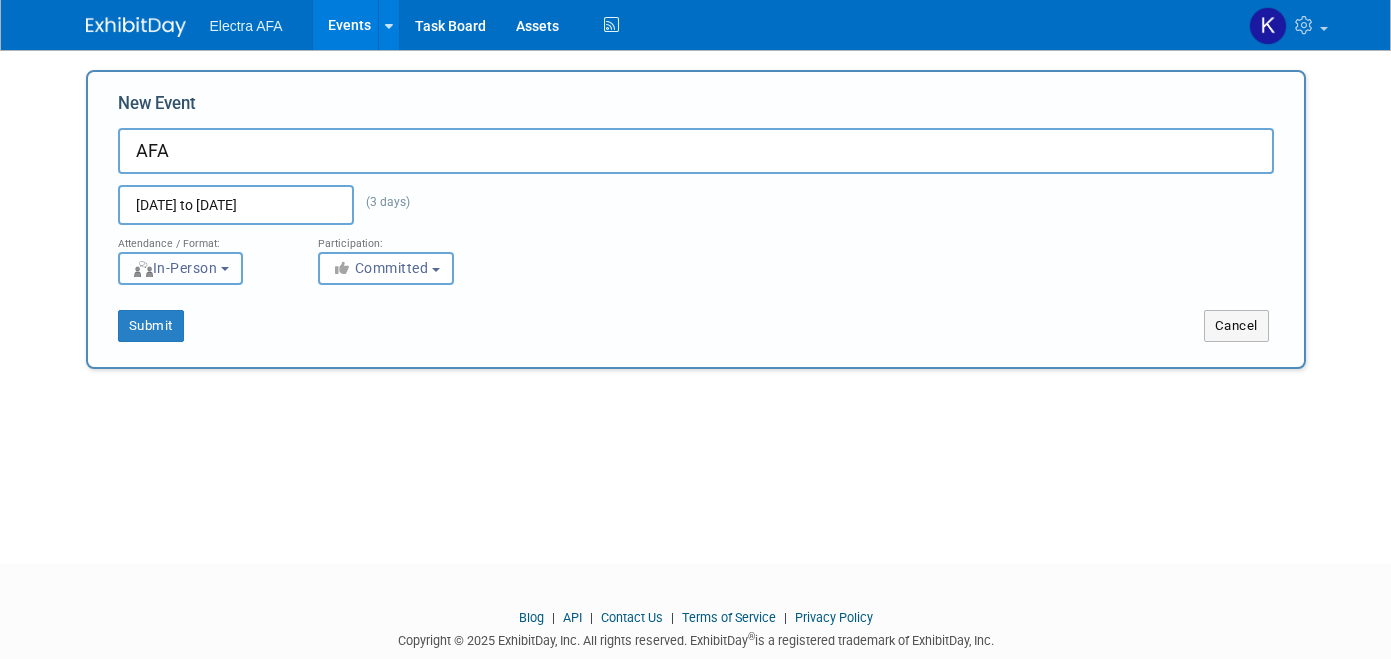 click on "In-Person" at bounding box center (175, 268) 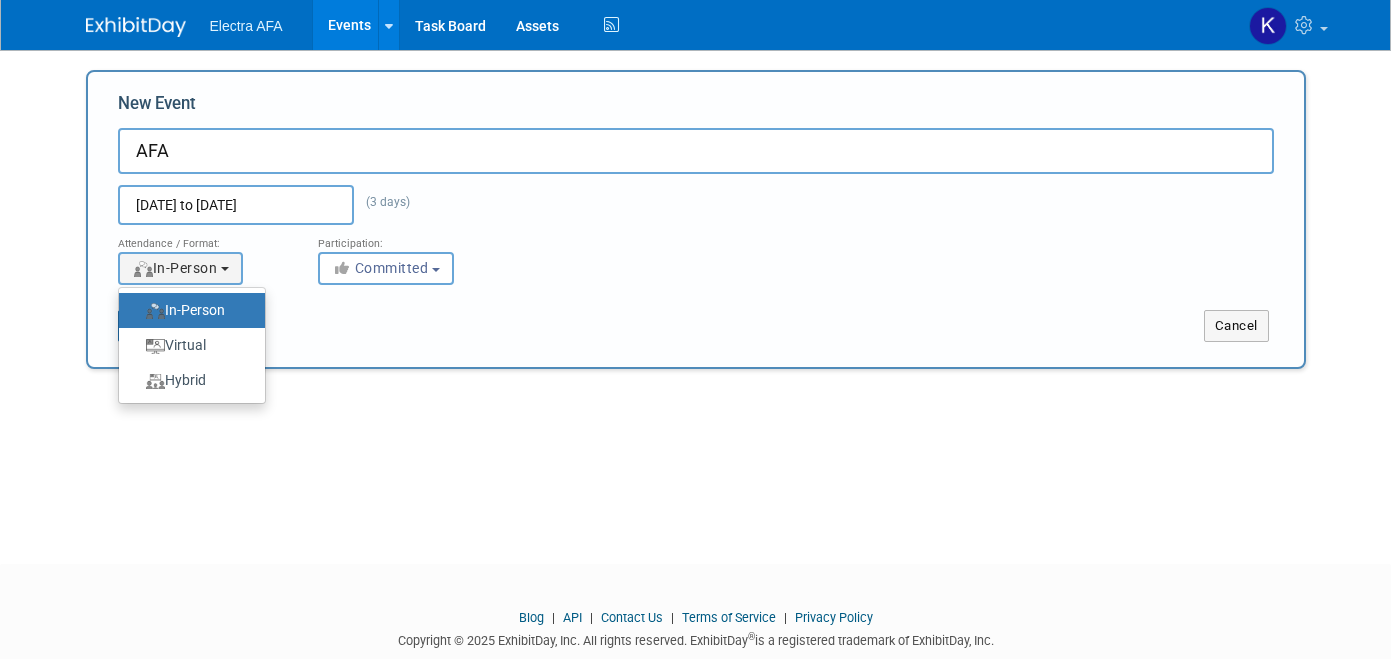 click on "In-Person" at bounding box center [187, 310] 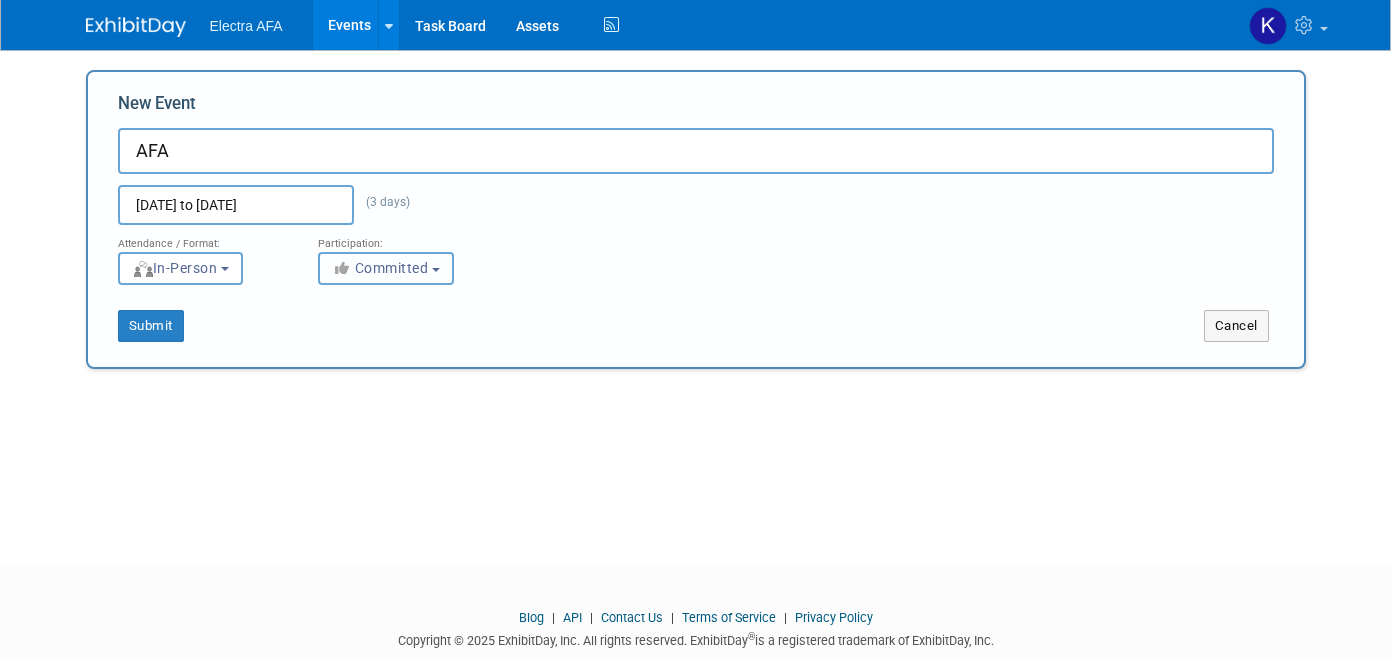 click on "Committed" at bounding box center [386, 268] 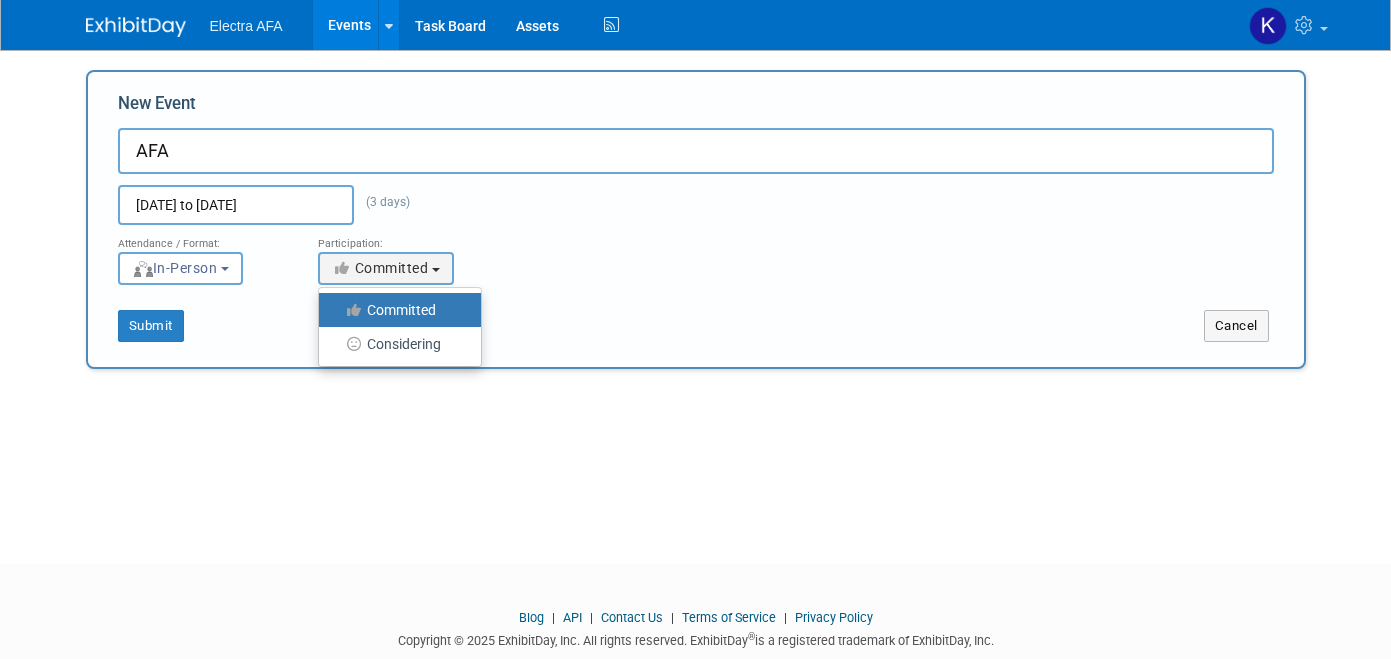 click on "Committed" at bounding box center [395, 310] 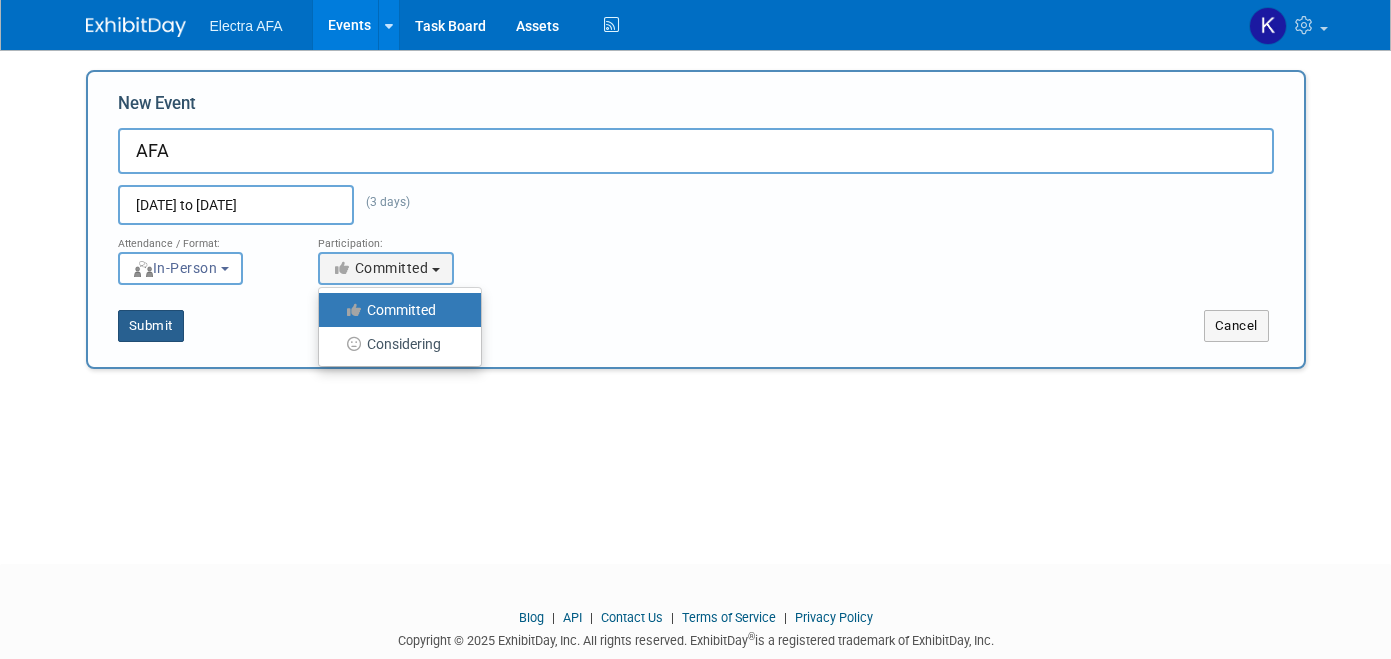 click on "Submit" at bounding box center [151, 326] 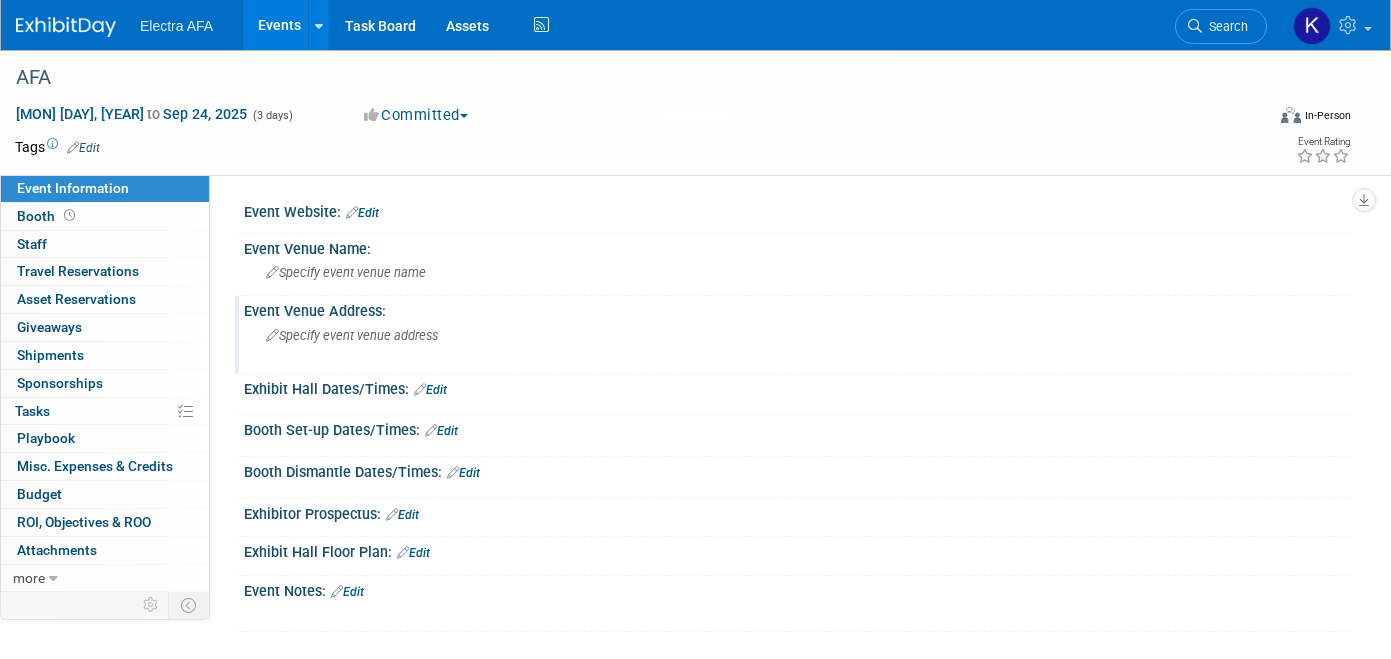 scroll, scrollTop: 0, scrollLeft: 0, axis: both 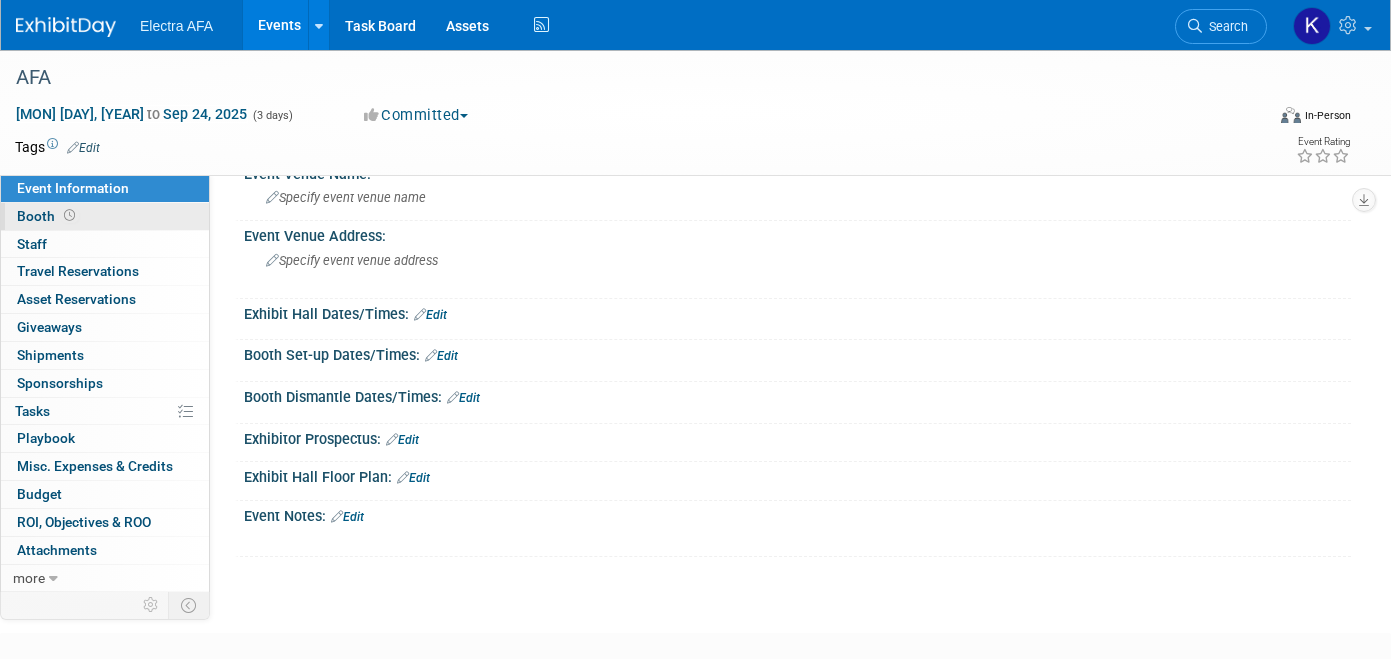click on "Booth" at bounding box center (48, 216) 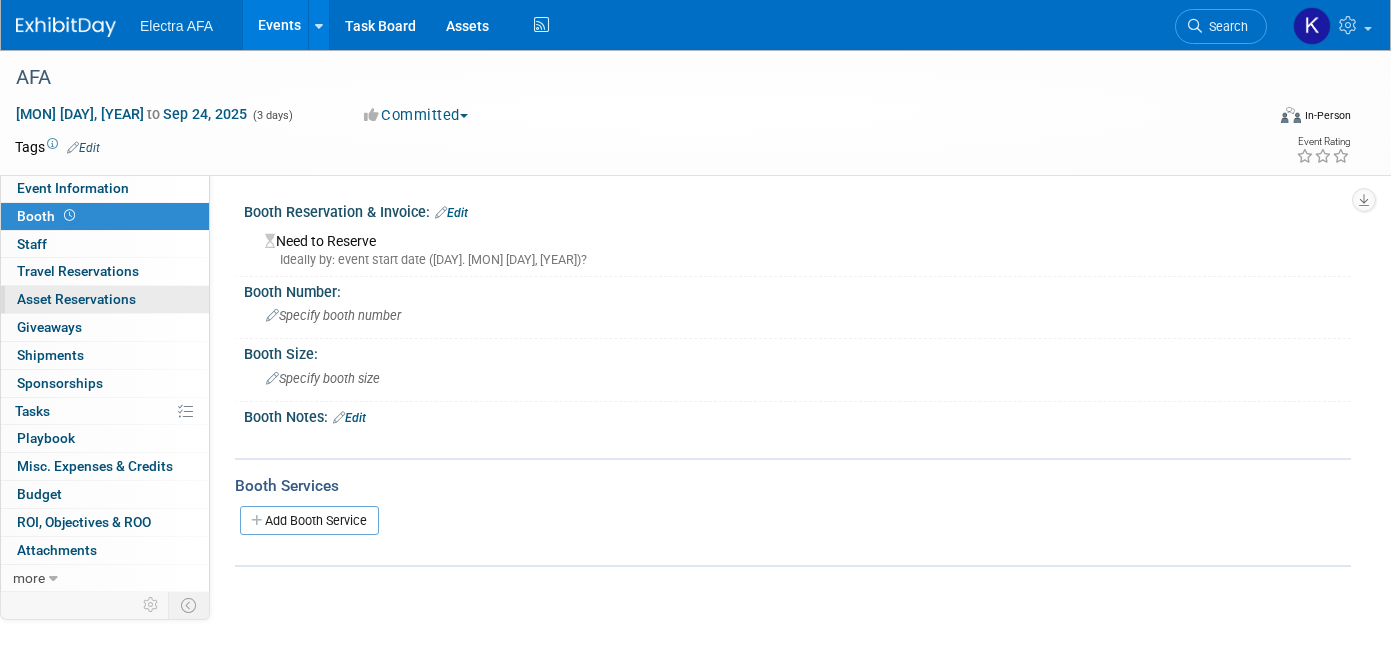 click on "Asset Reservations 0" at bounding box center [76, 299] 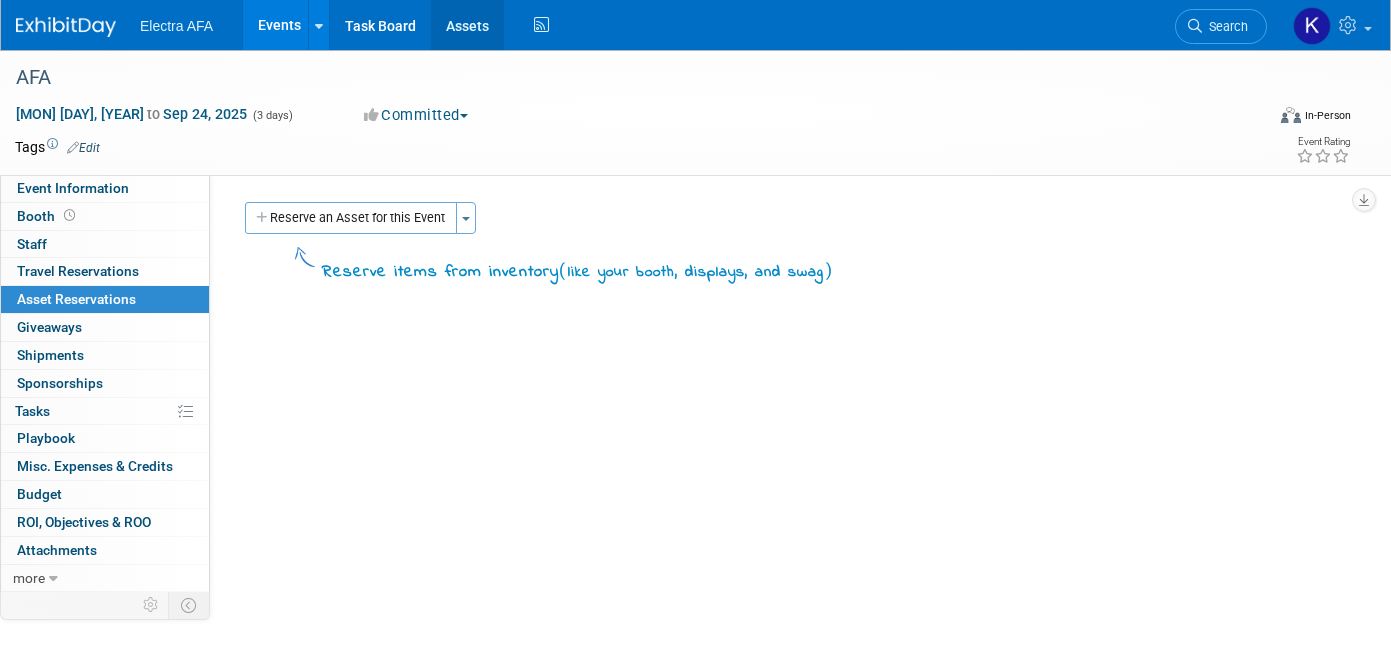 click on "Assets" at bounding box center (467, 25) 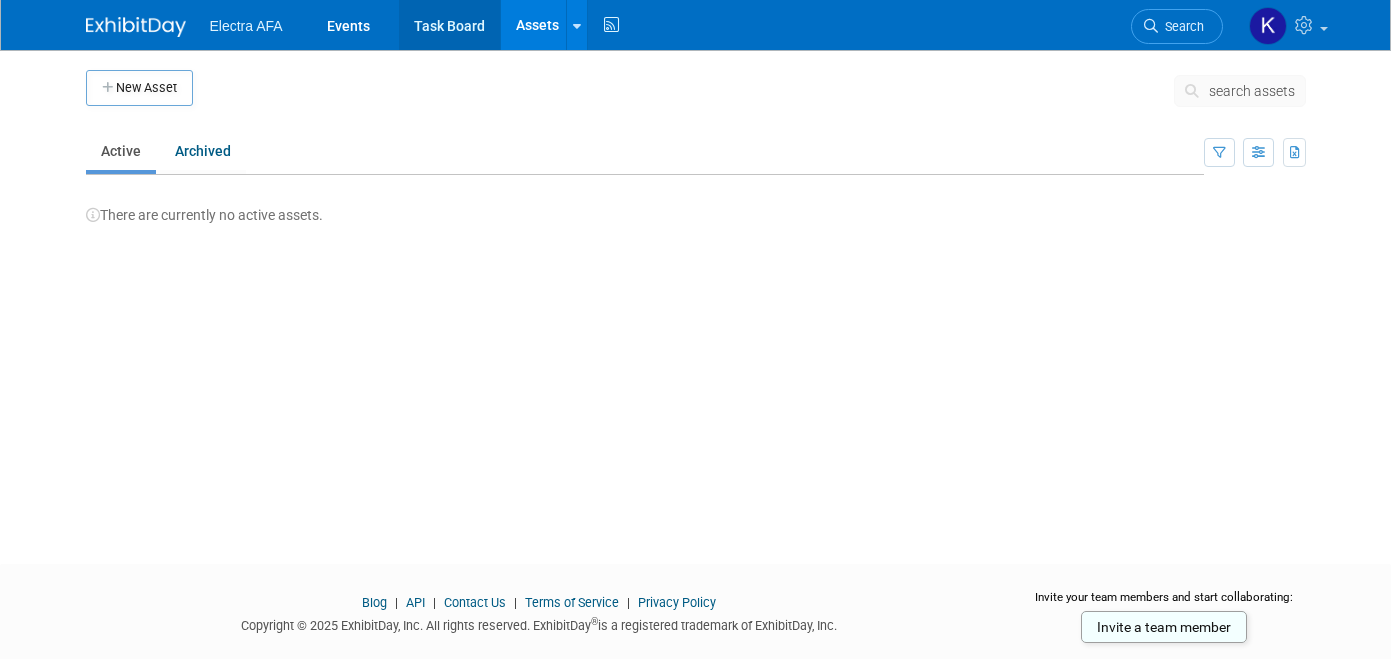 scroll, scrollTop: 0, scrollLeft: 0, axis: both 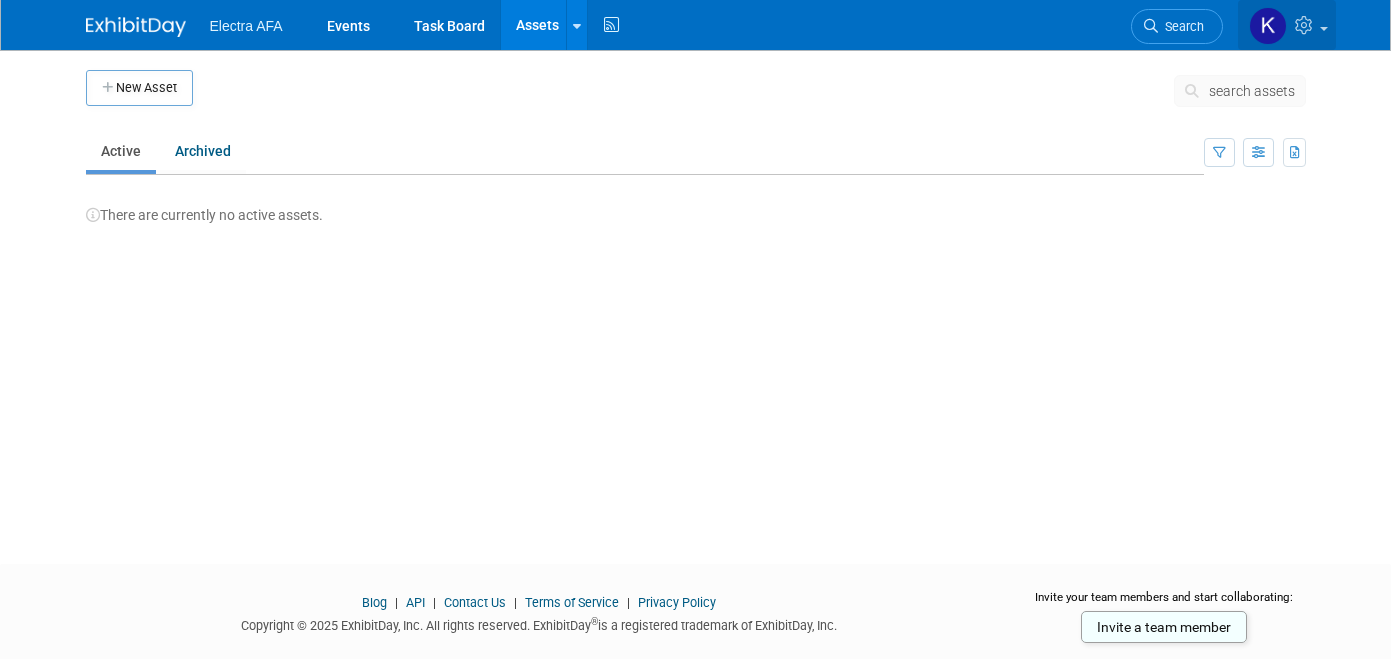click at bounding box center (1306, 25) 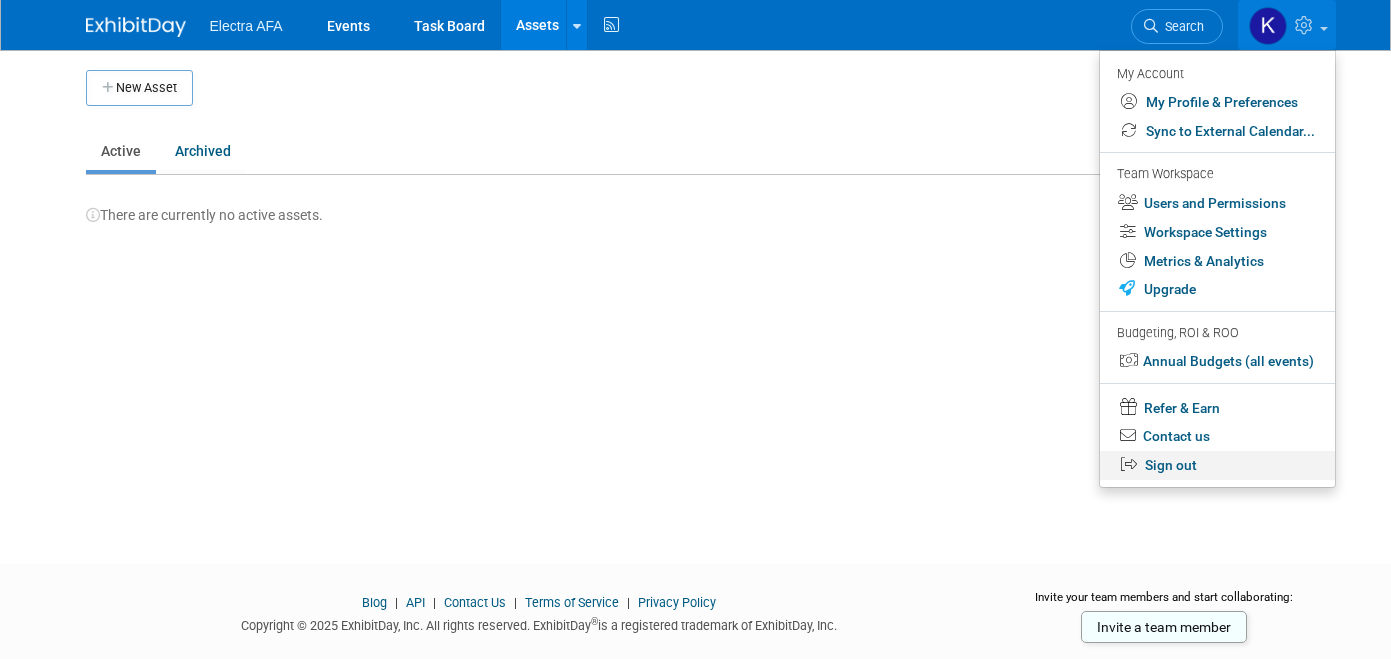 click on "Sign out" at bounding box center (1217, 465) 